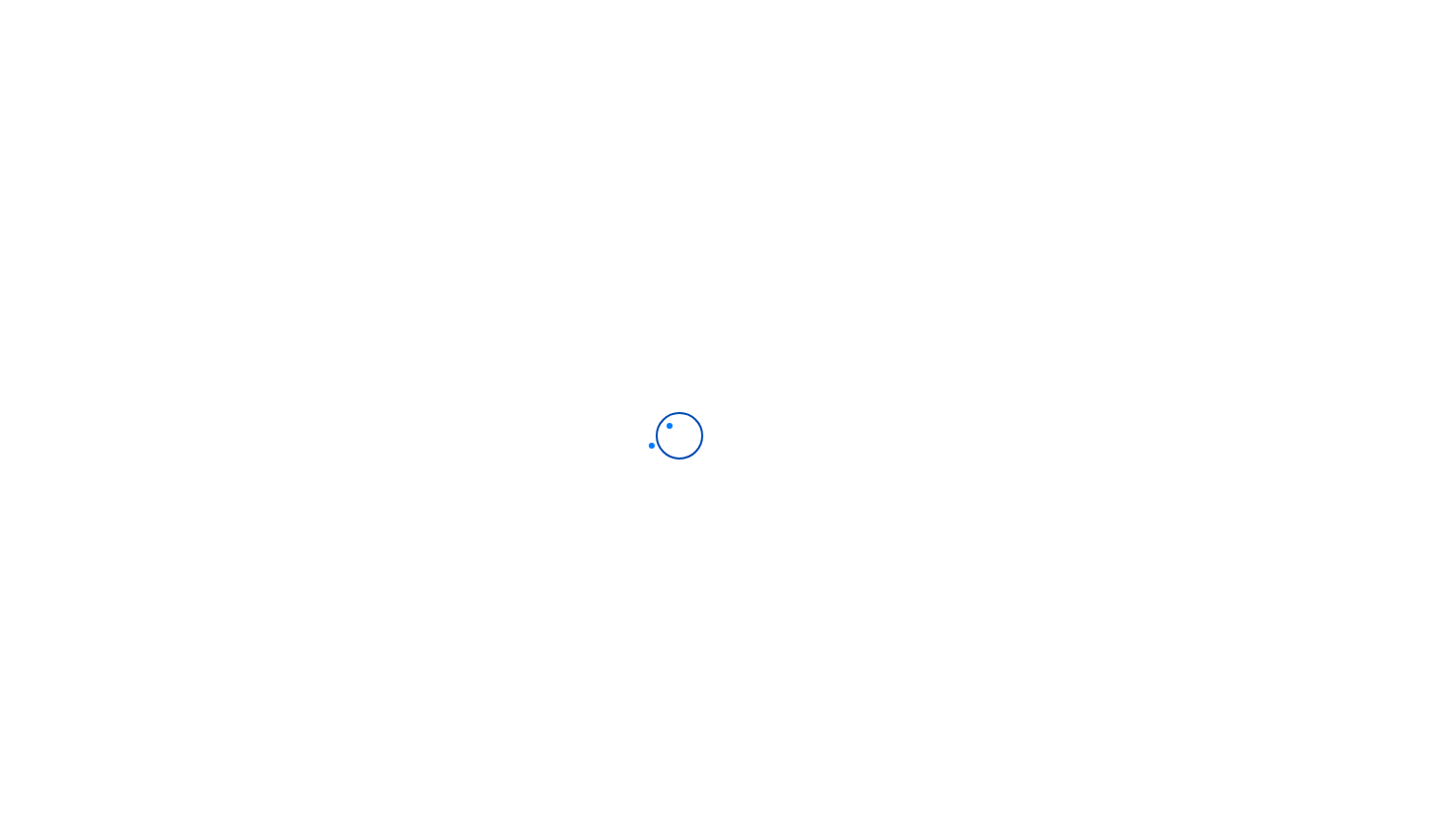 scroll, scrollTop: 0, scrollLeft: 0, axis: both 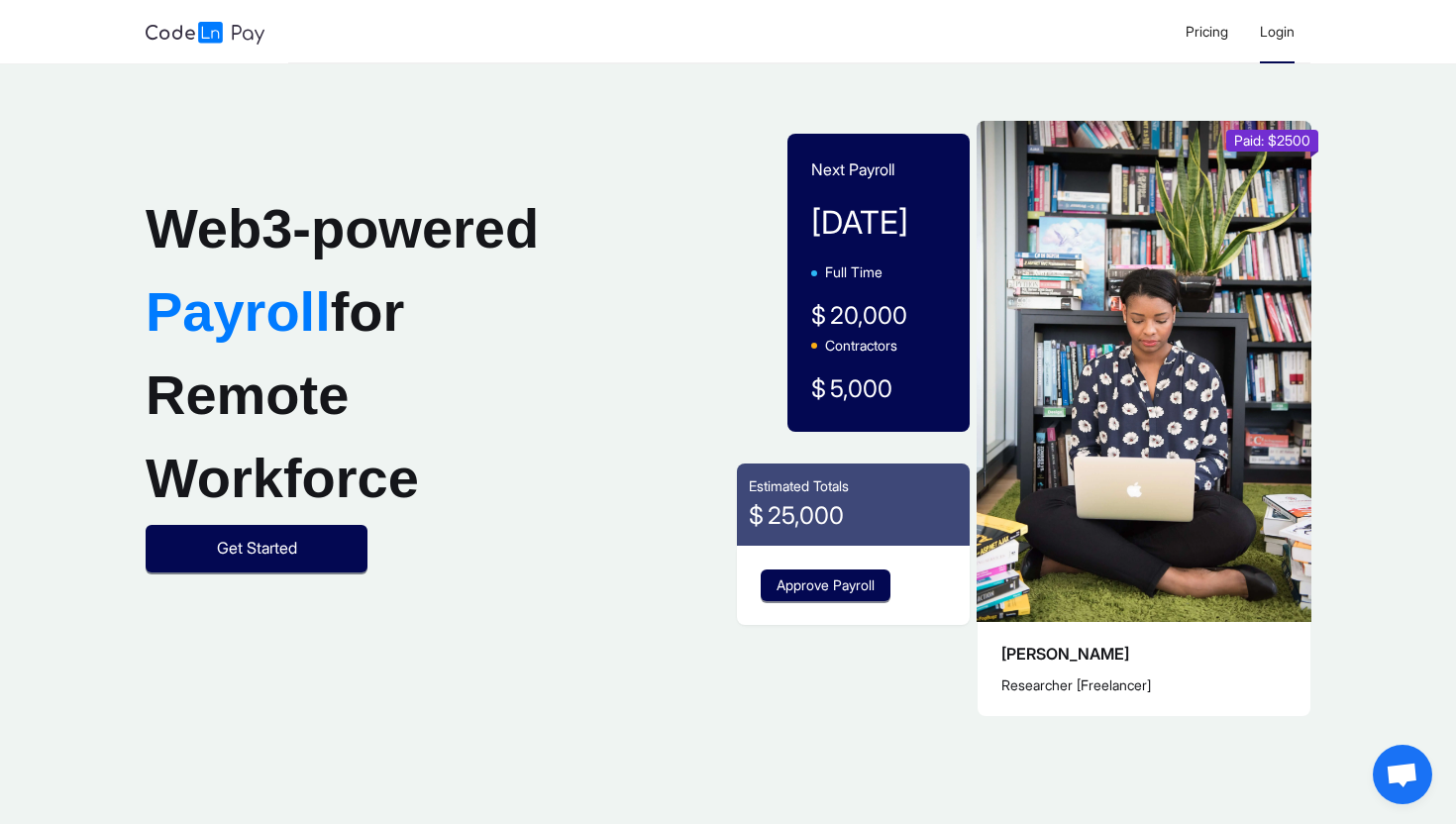 click on "Login" 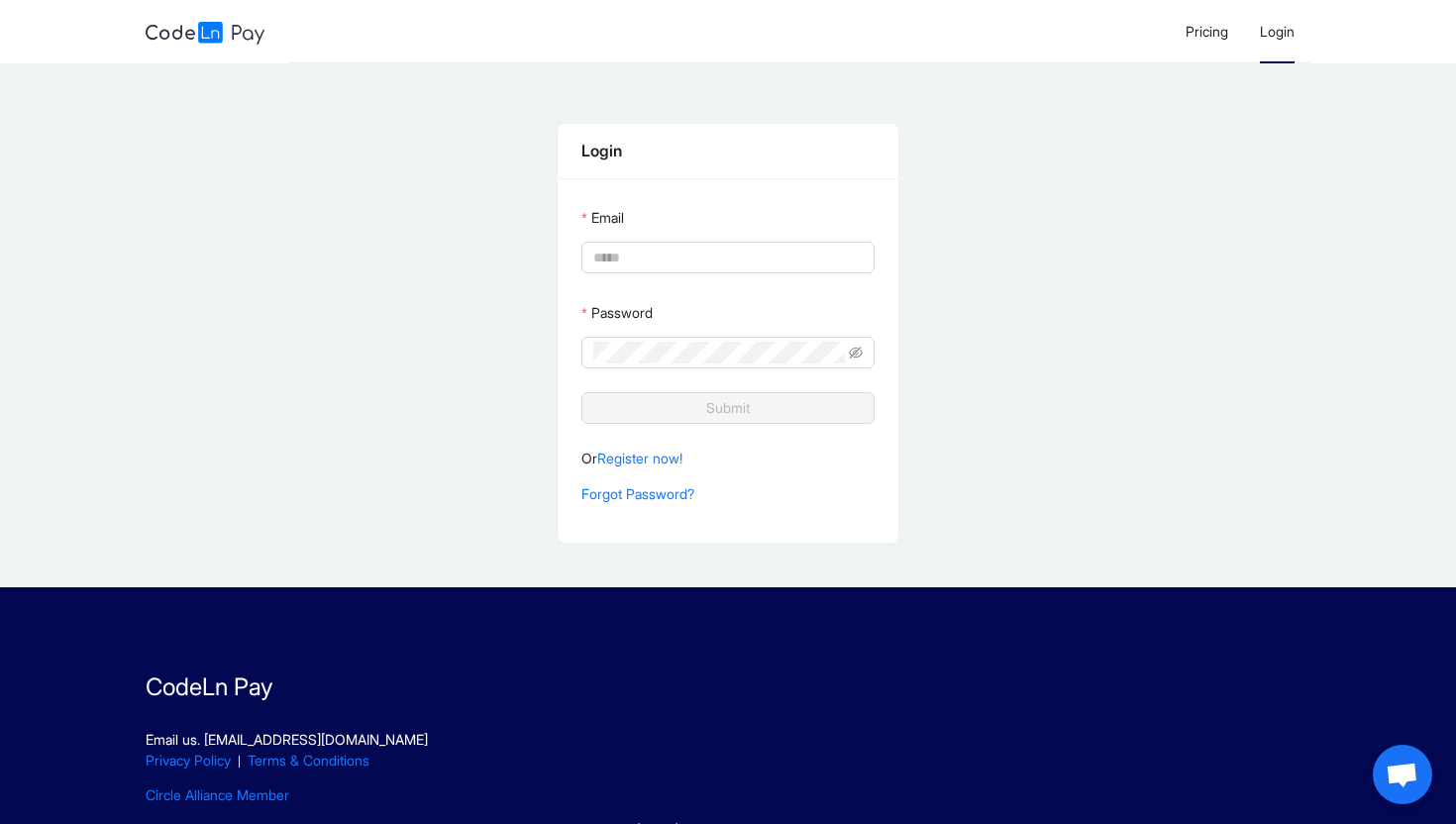 type on "**********" 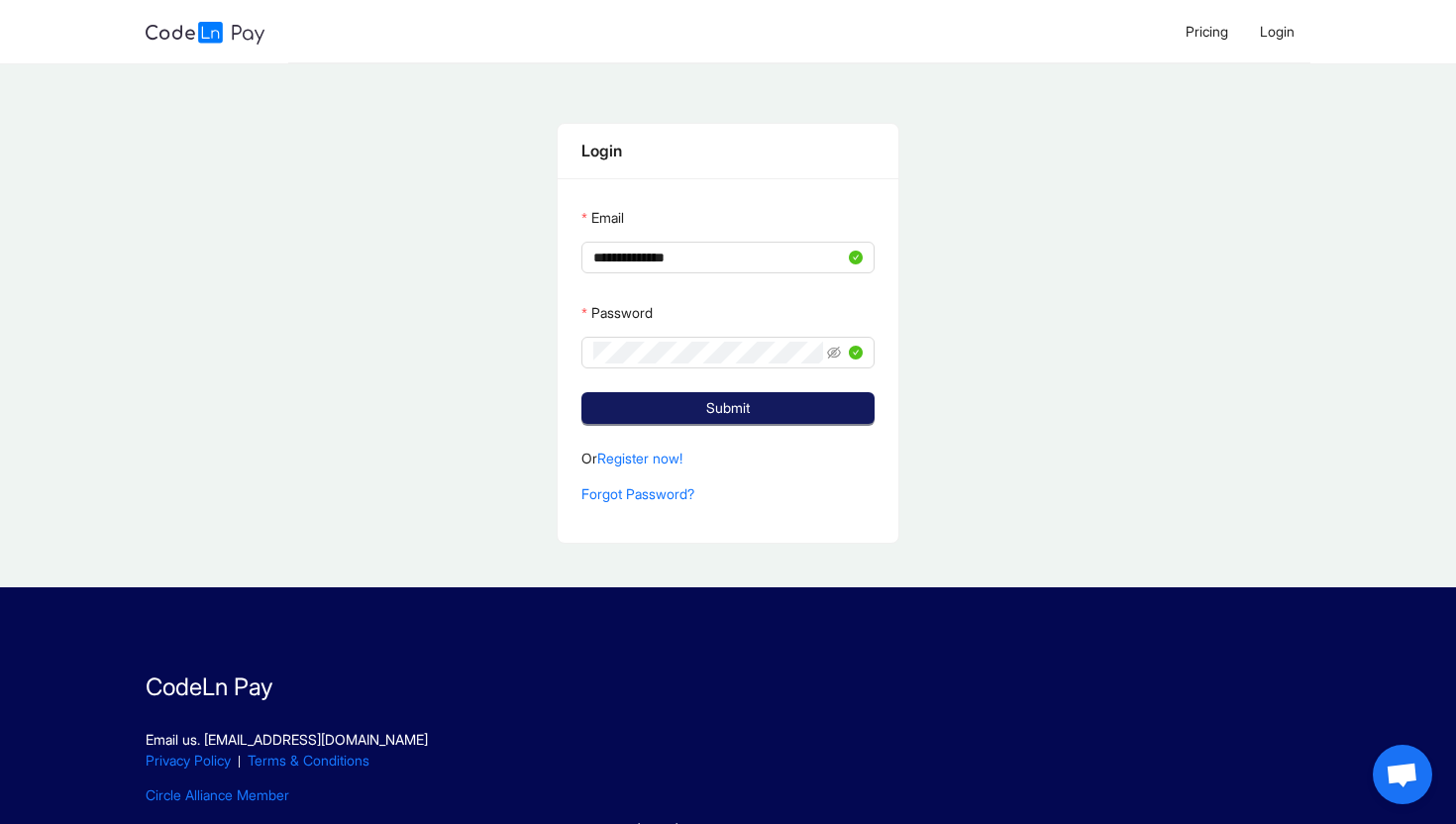click on "Submit" 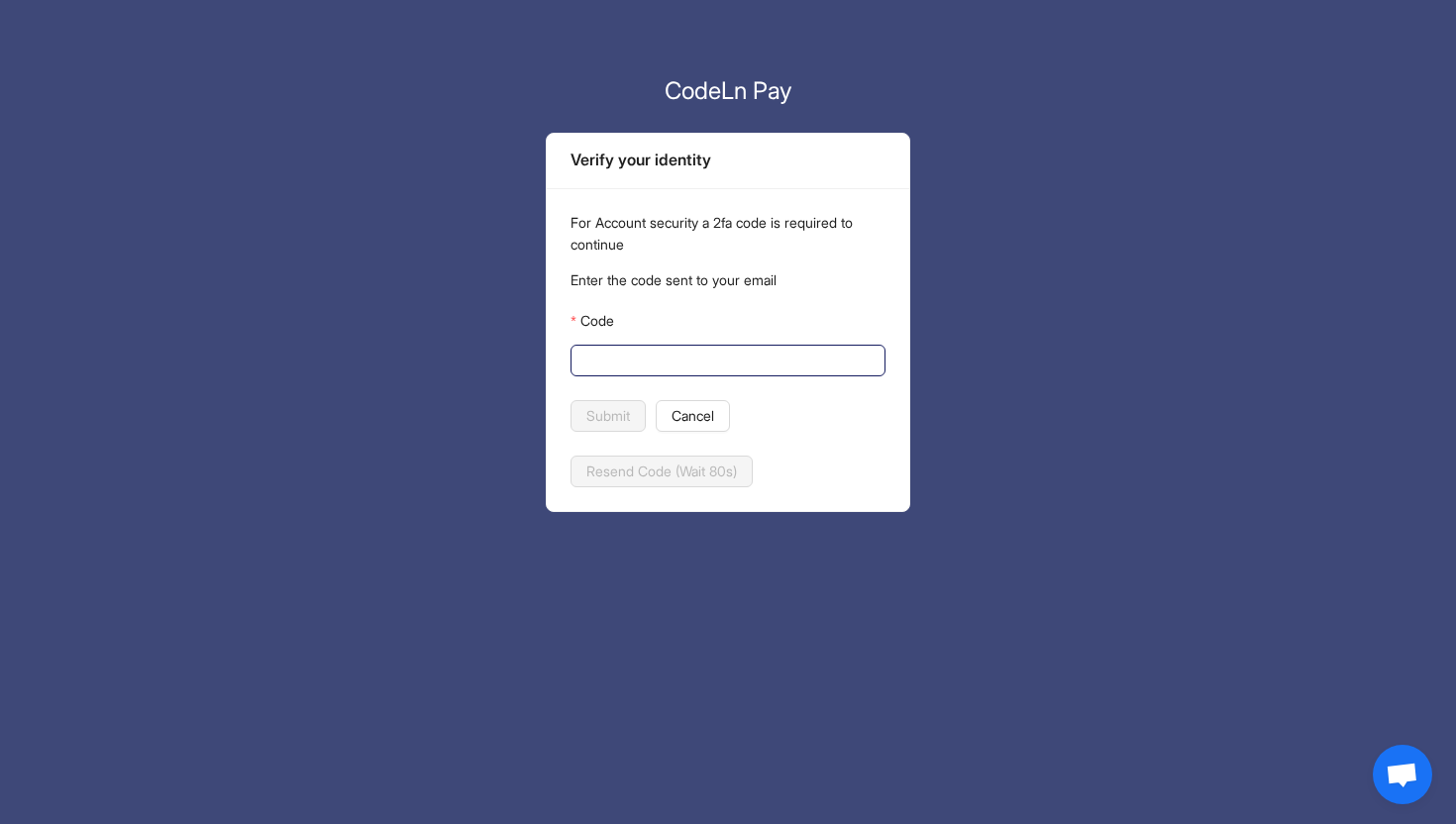 click on "Code" at bounding box center (726, 360) 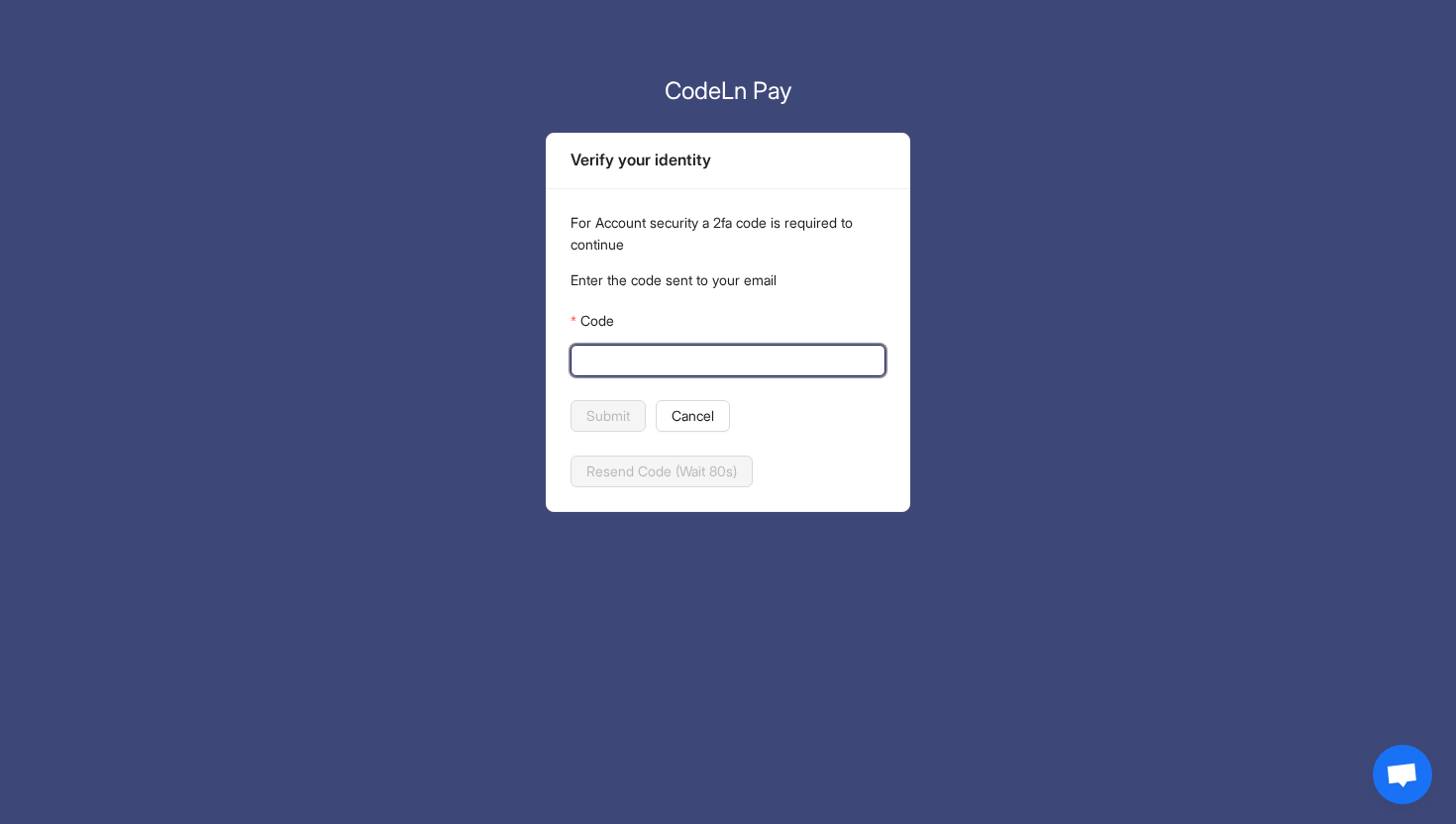 type on "*" 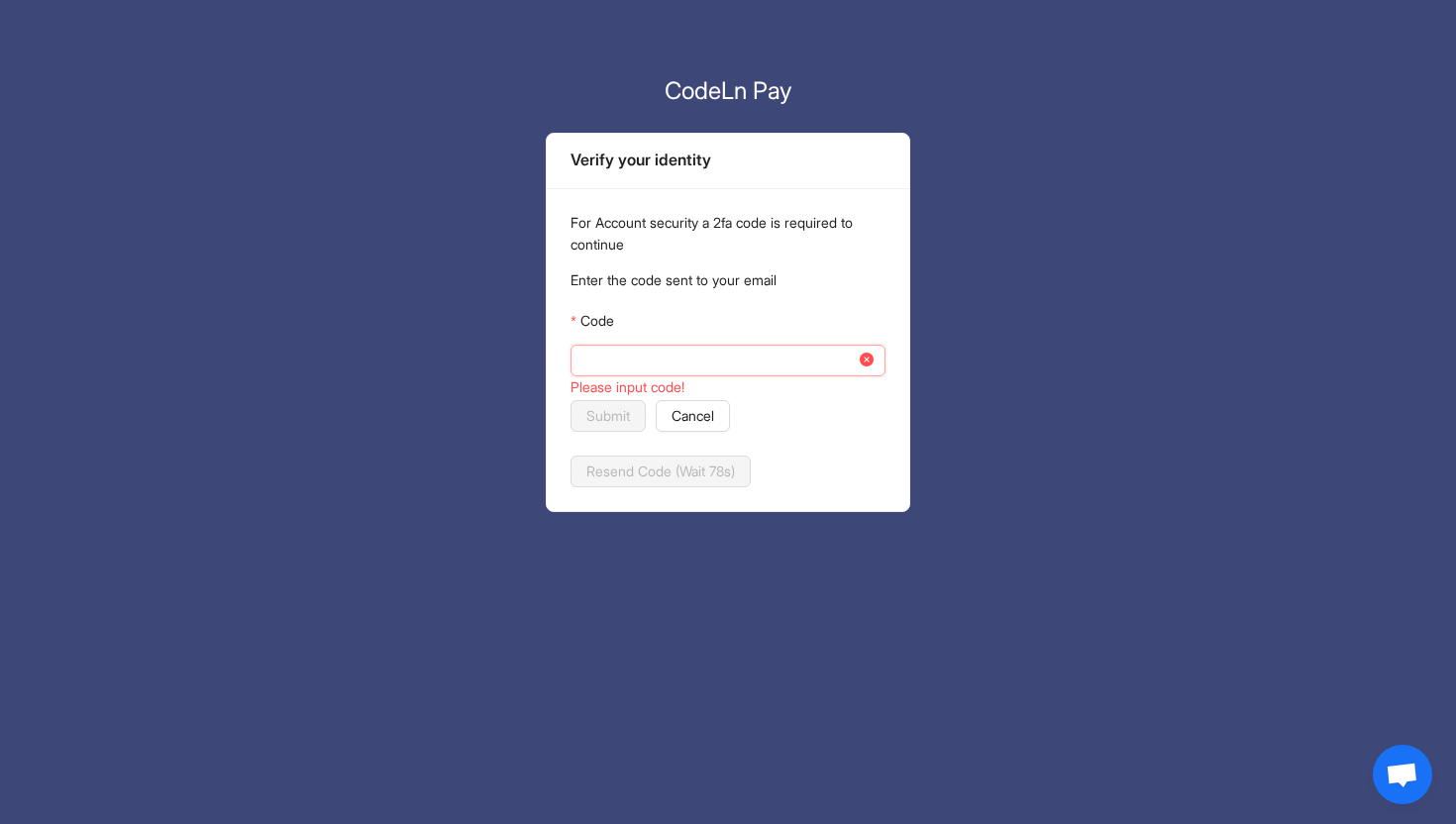 paste on "******" 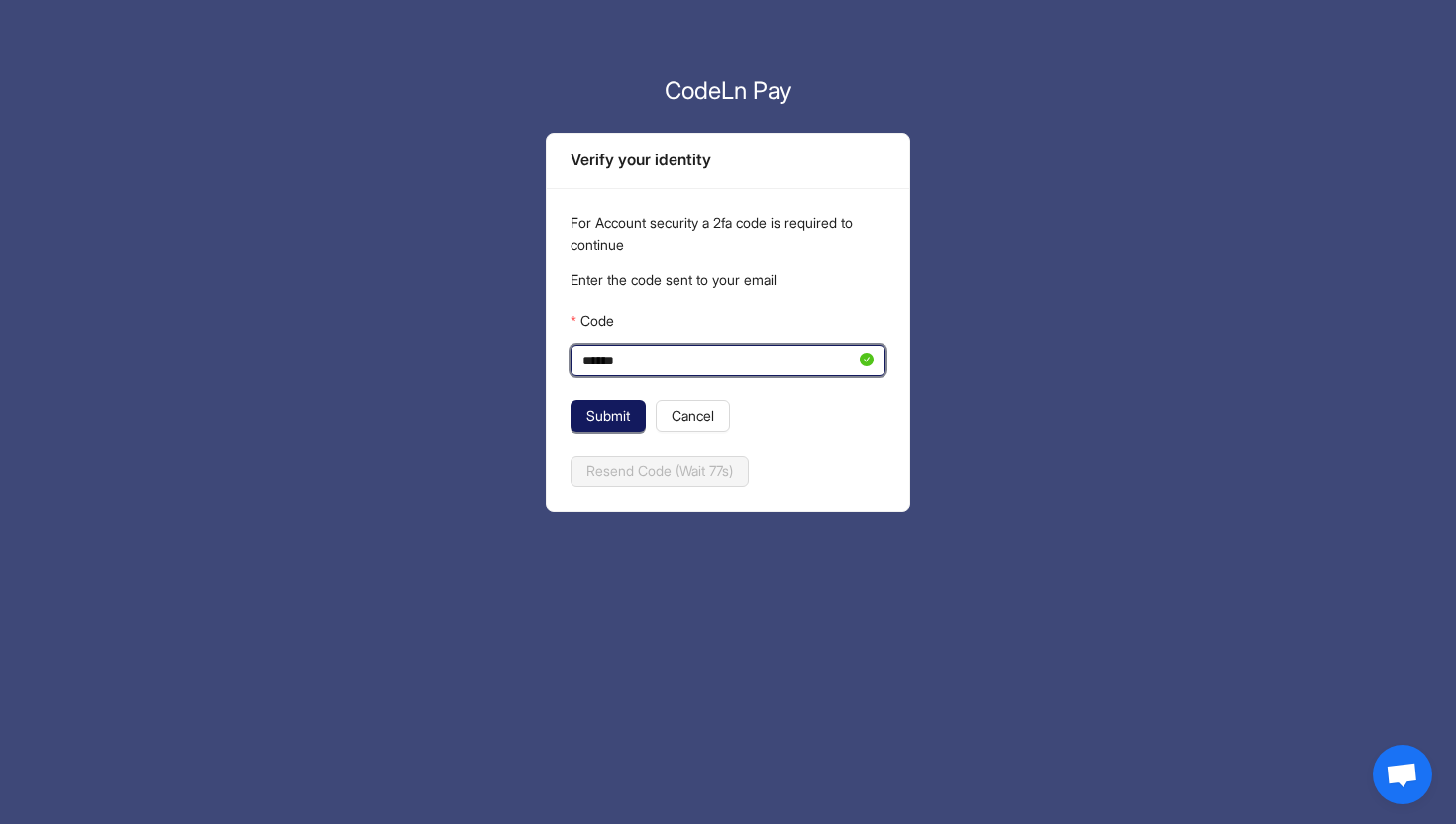 type on "******" 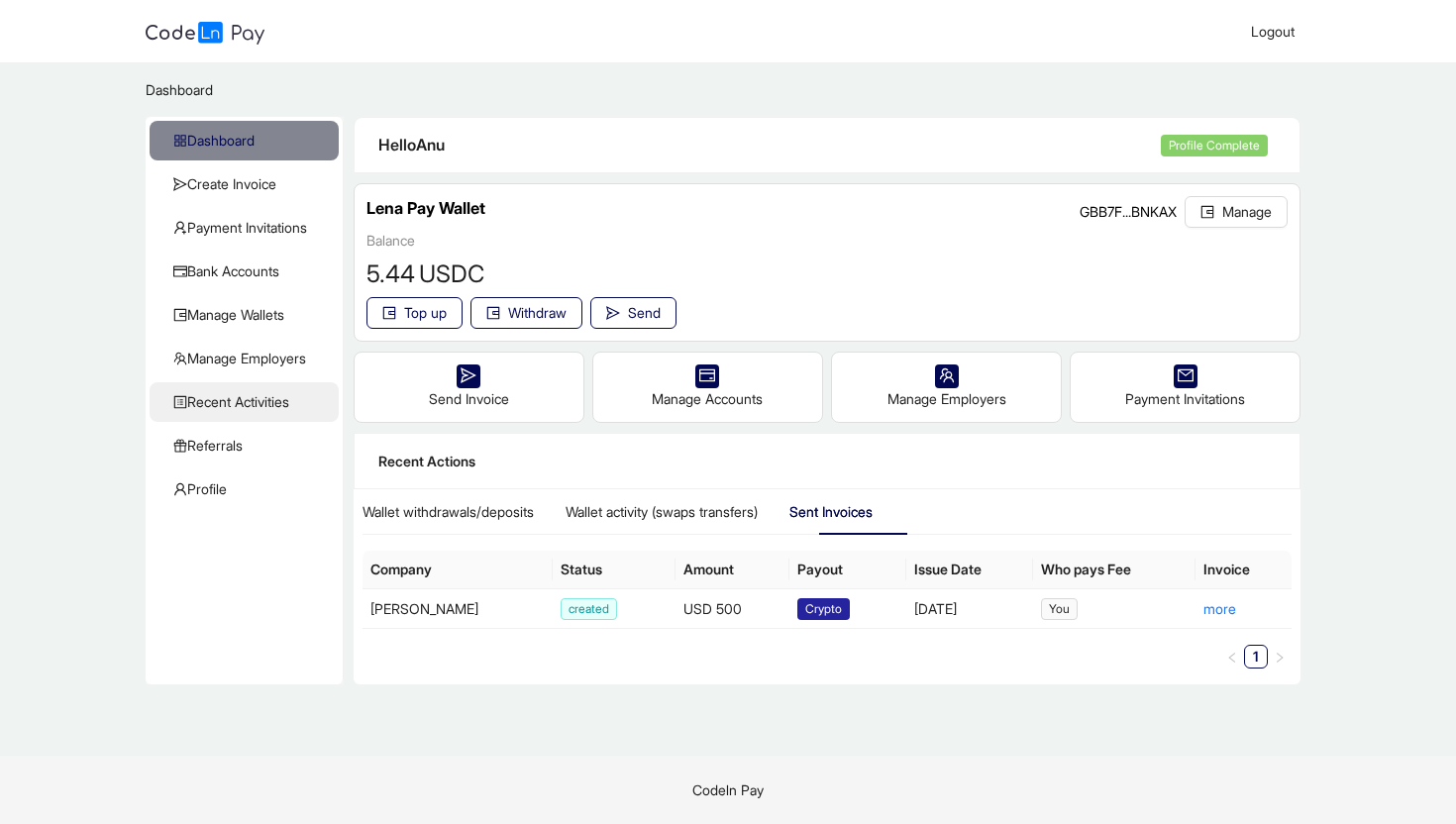 click on "Recent Activities" 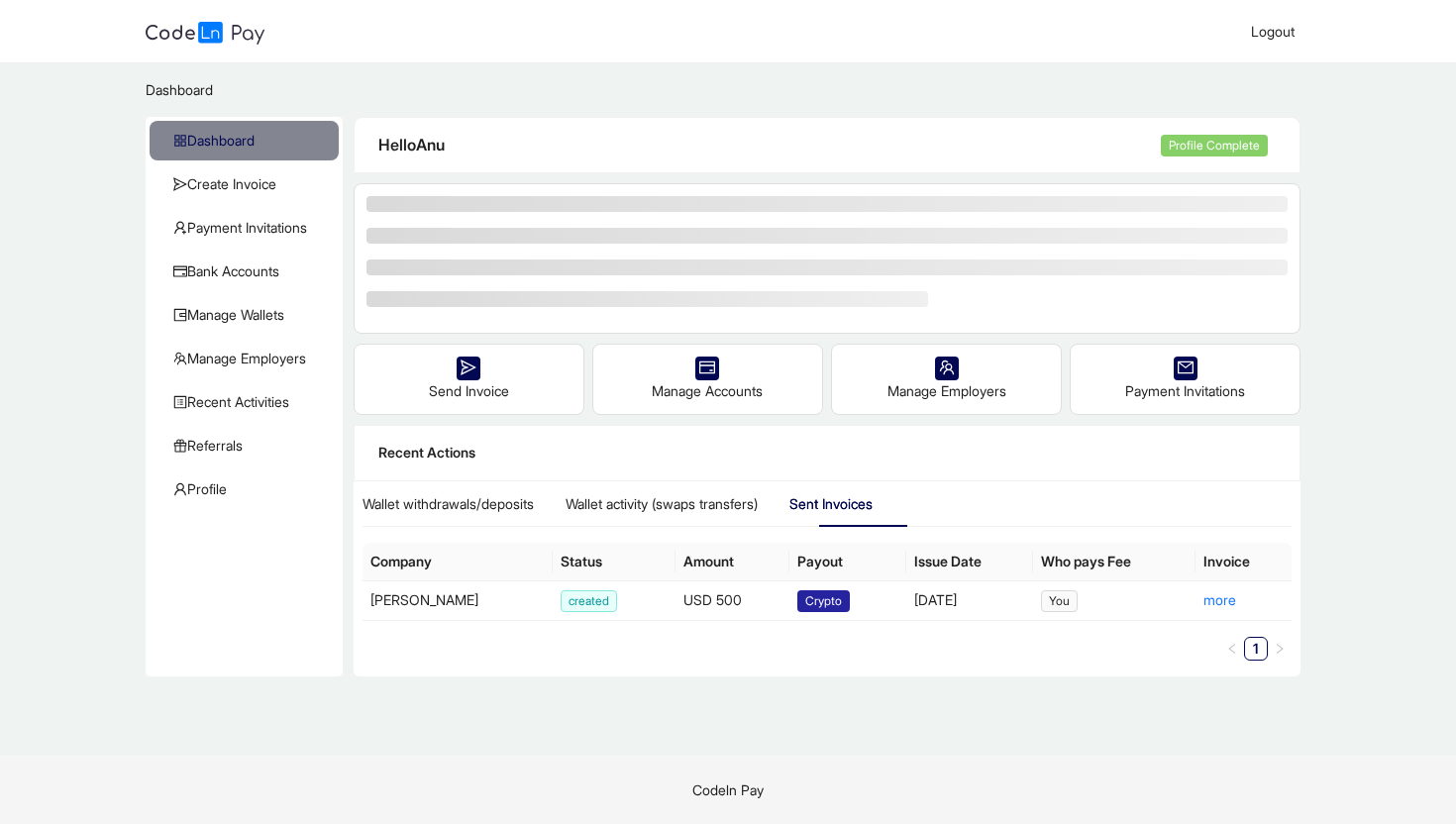 scroll, scrollTop: 0, scrollLeft: 0, axis: both 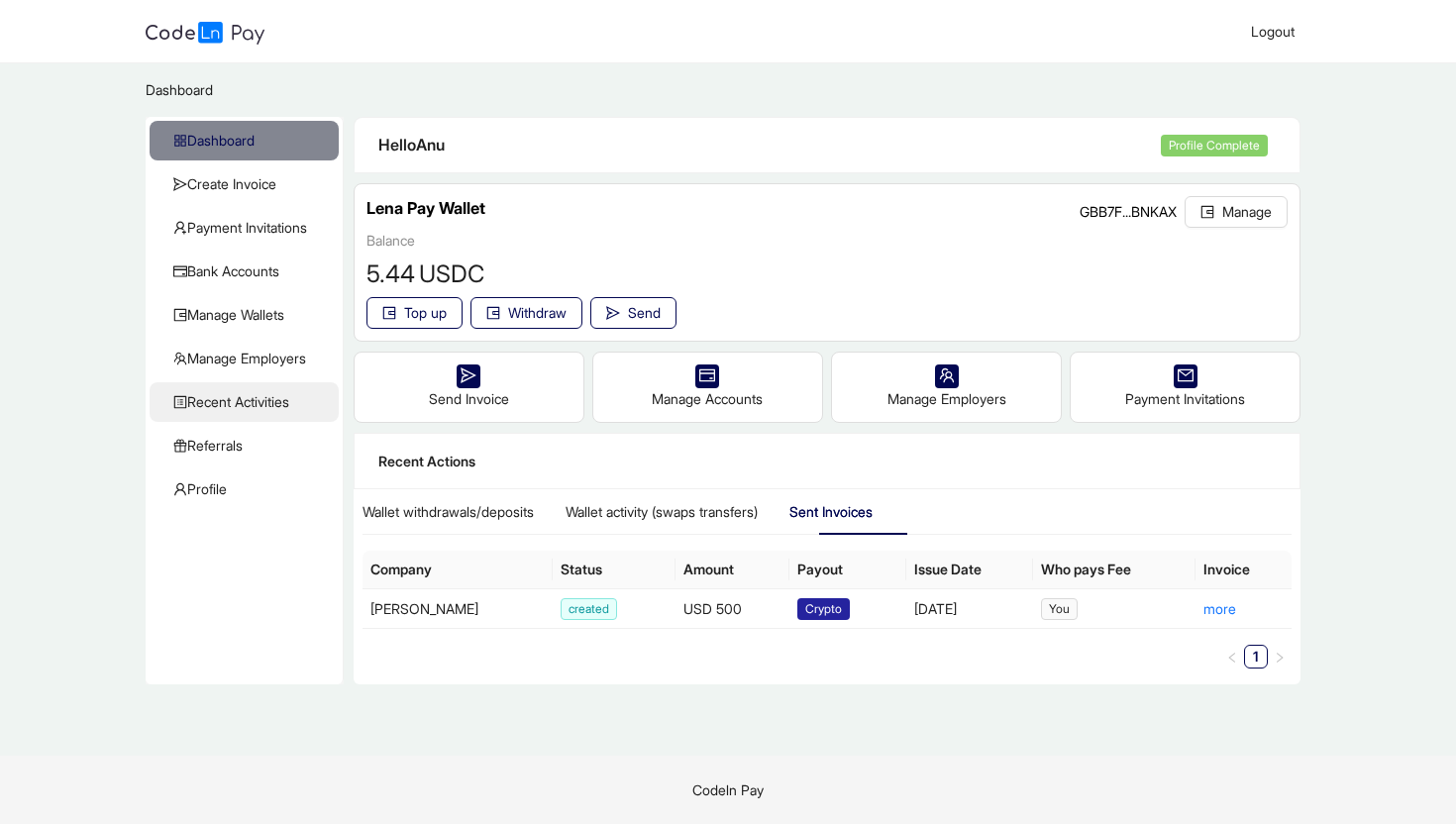 click on "Recent Activities" 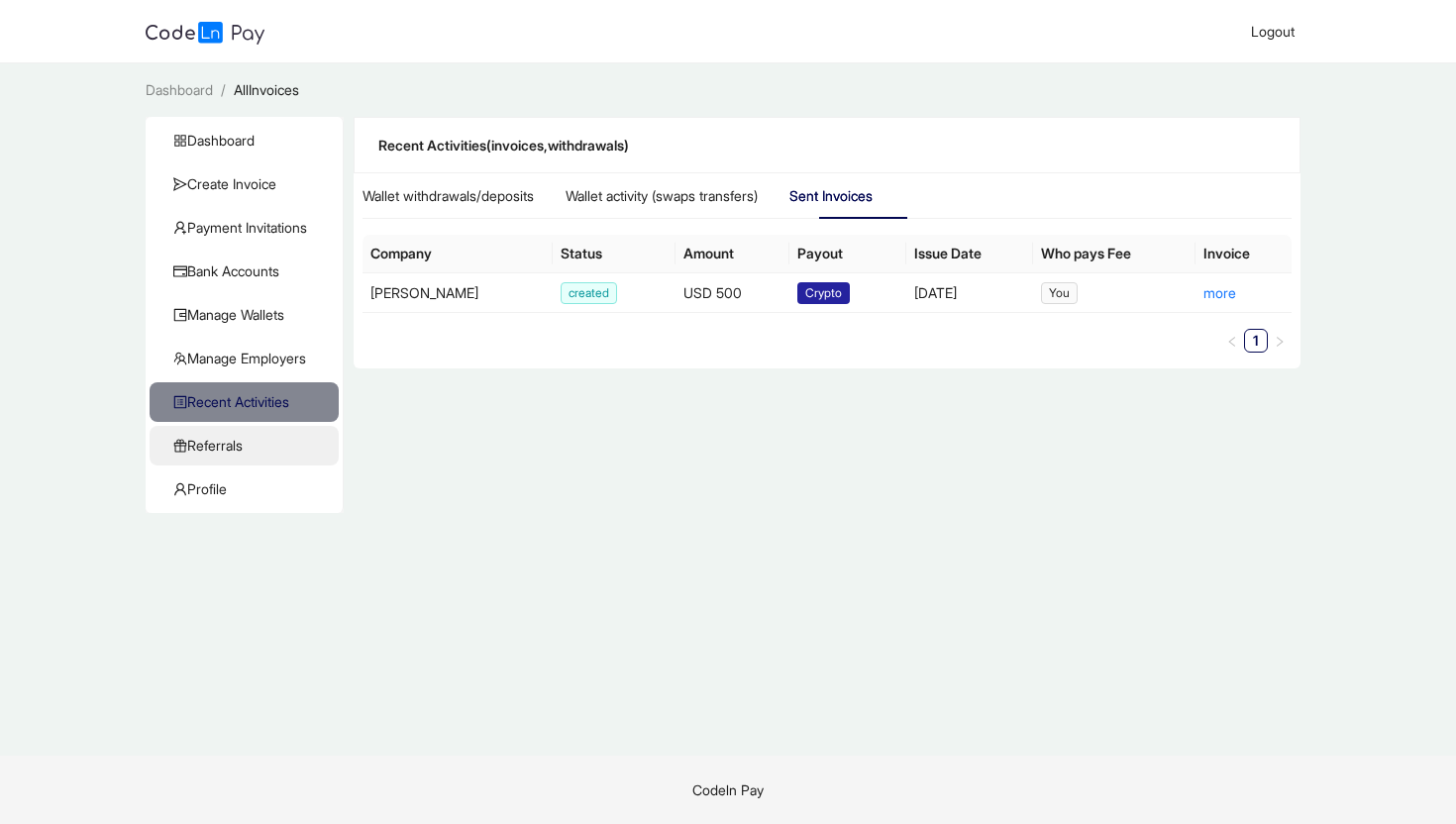click on "Referrals" 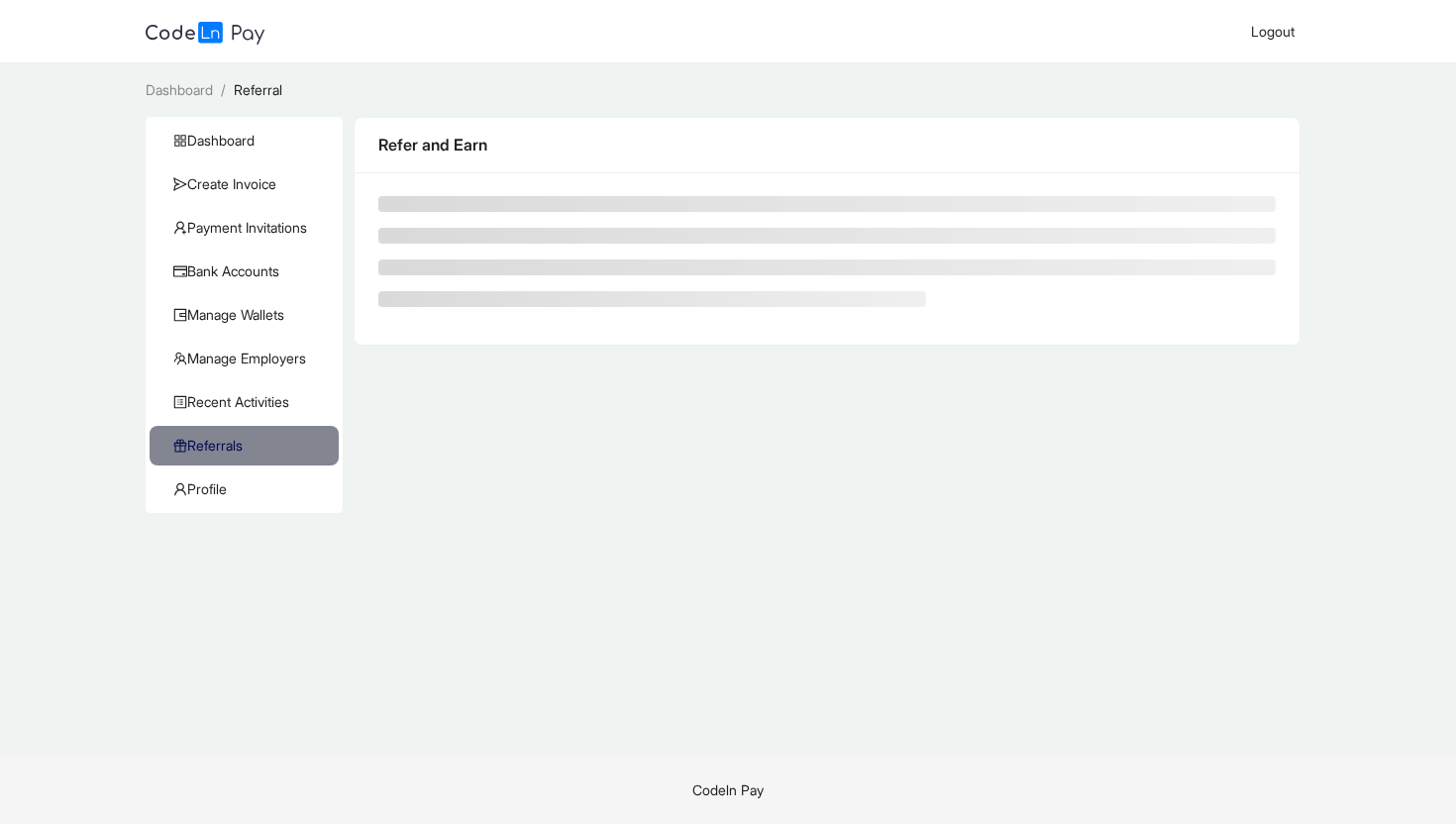 scroll, scrollTop: 0, scrollLeft: 0, axis: both 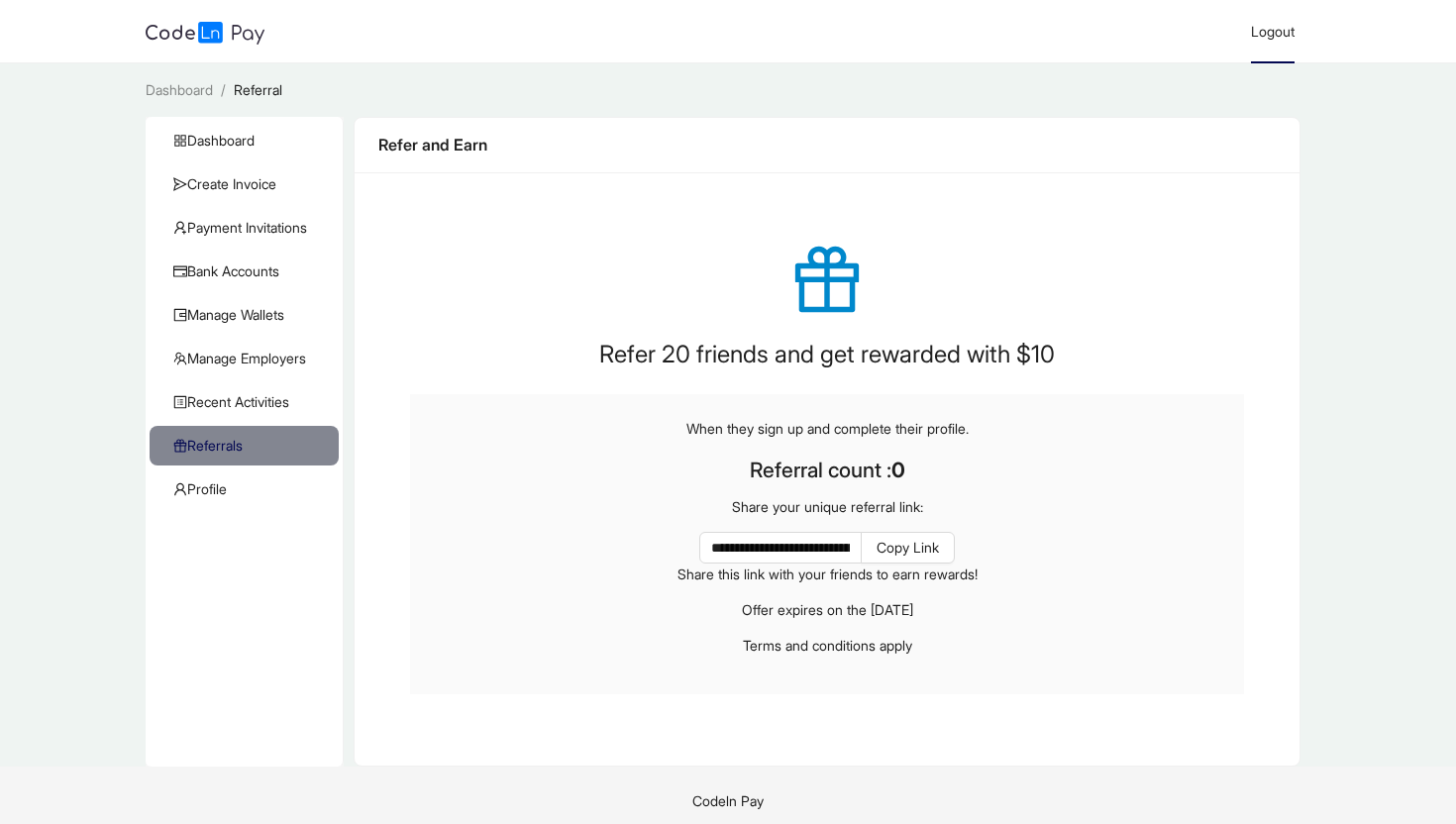 click on "Logout" 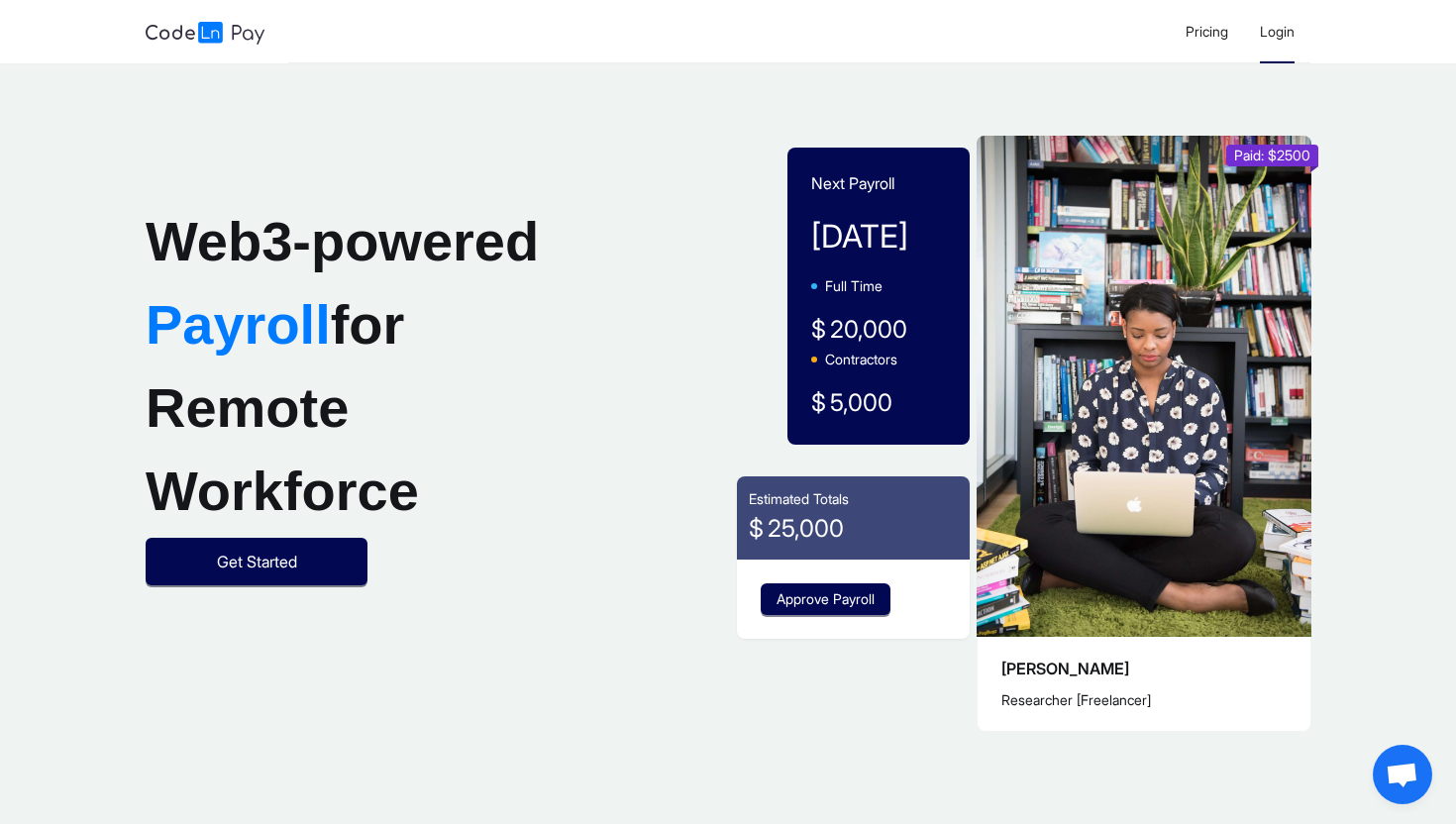 click on "Login" 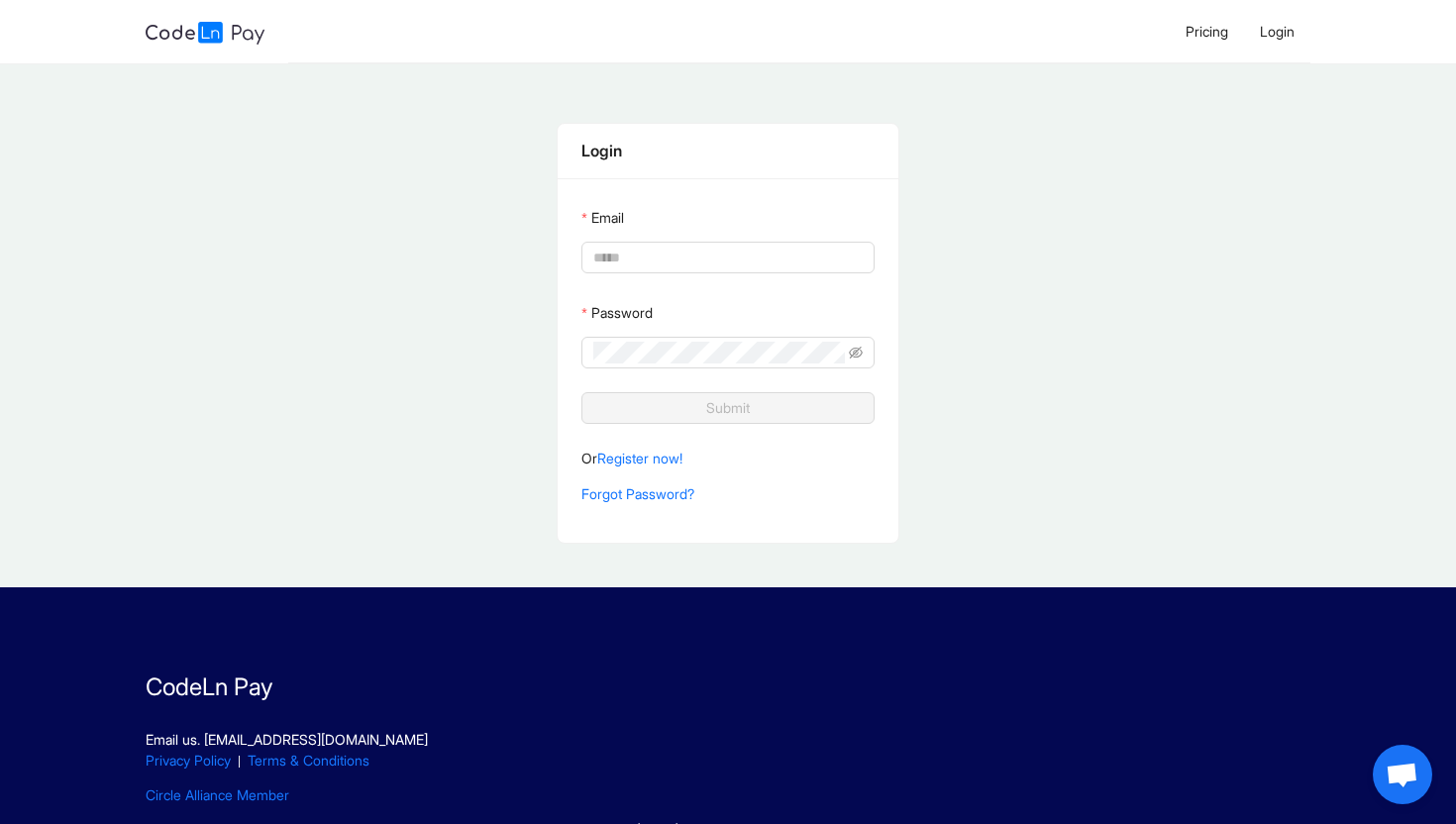 type on "**********" 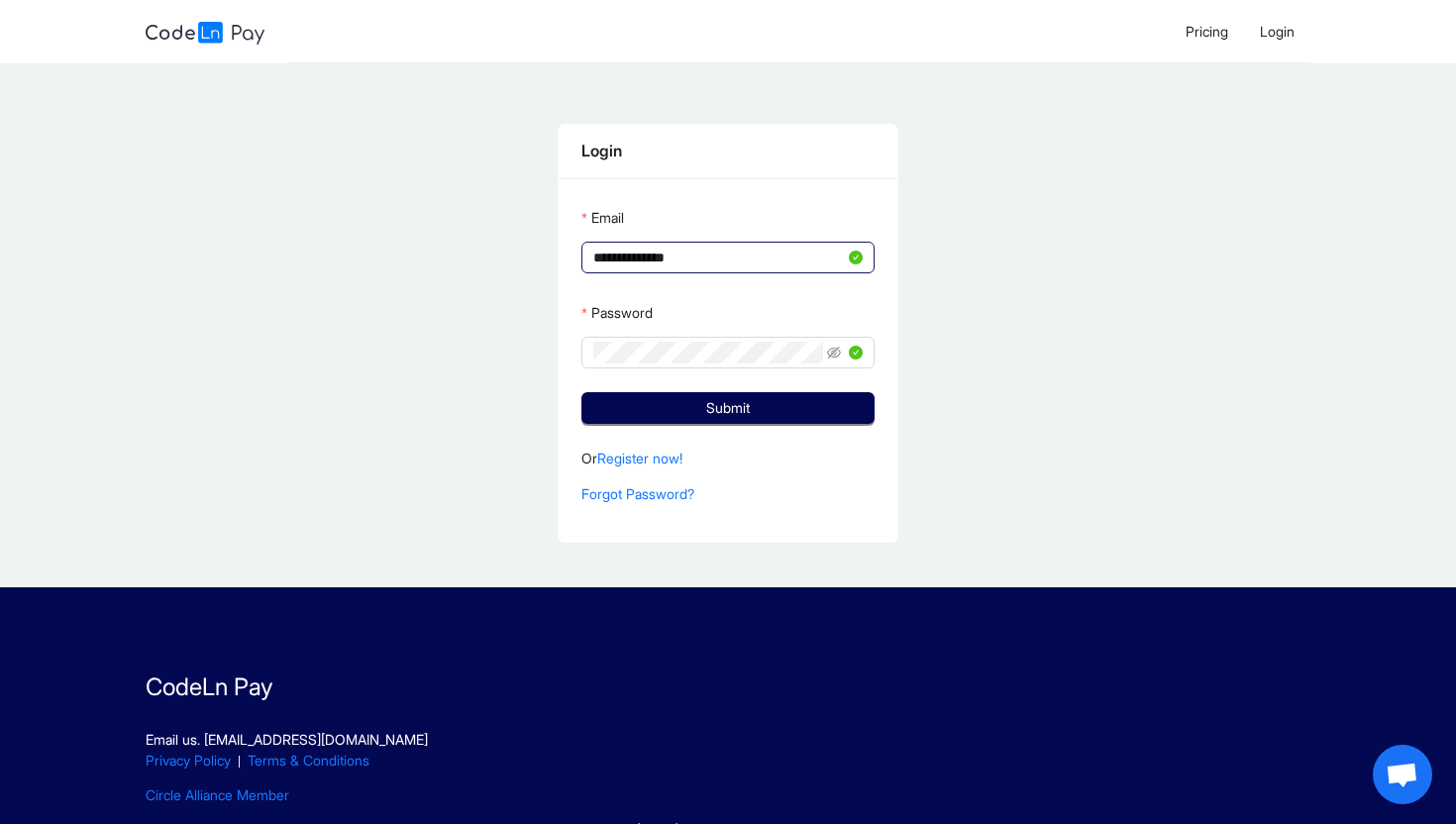click on "**********" at bounding box center (718, 258) 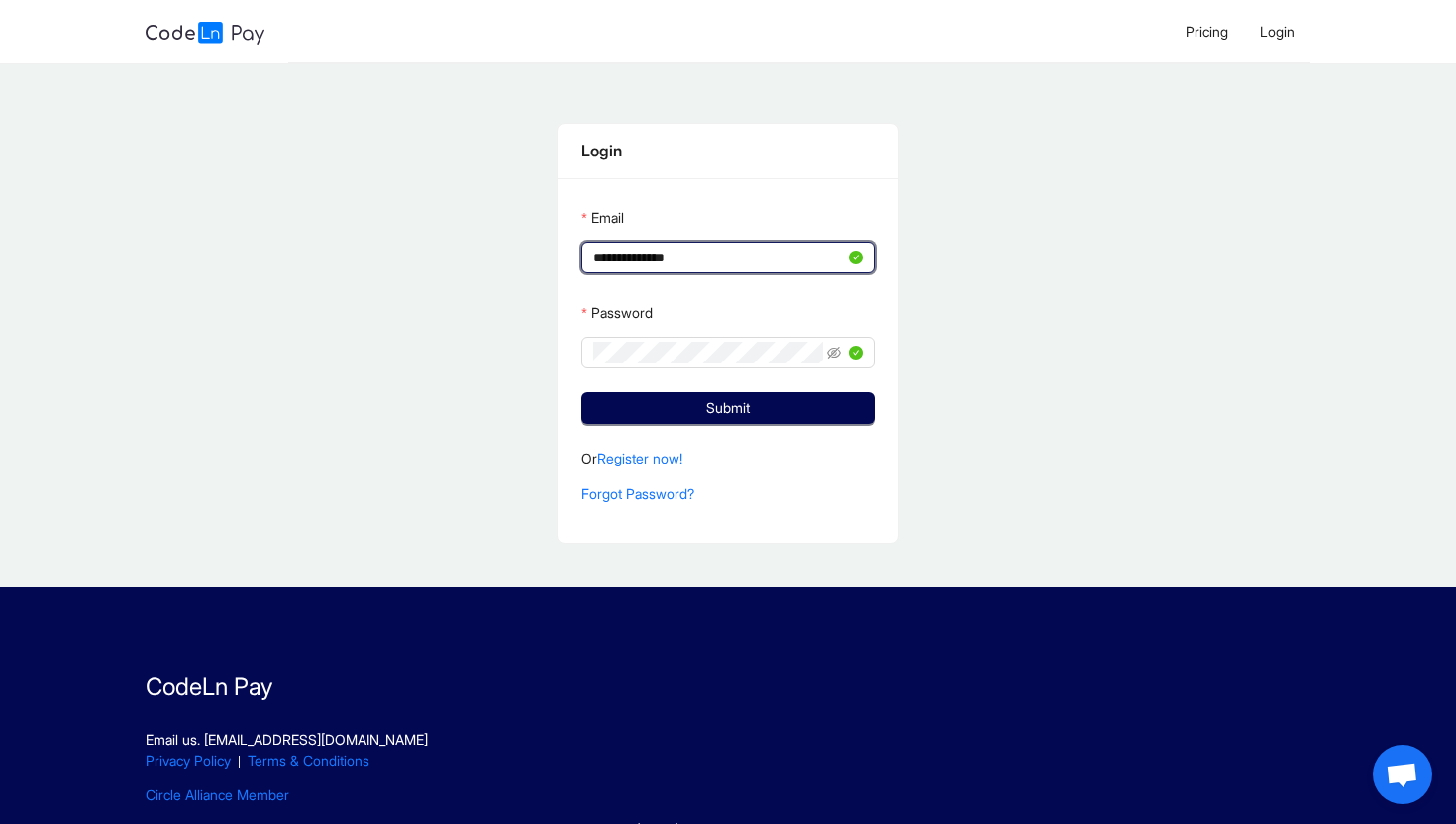 click on "**********" at bounding box center [718, 258] 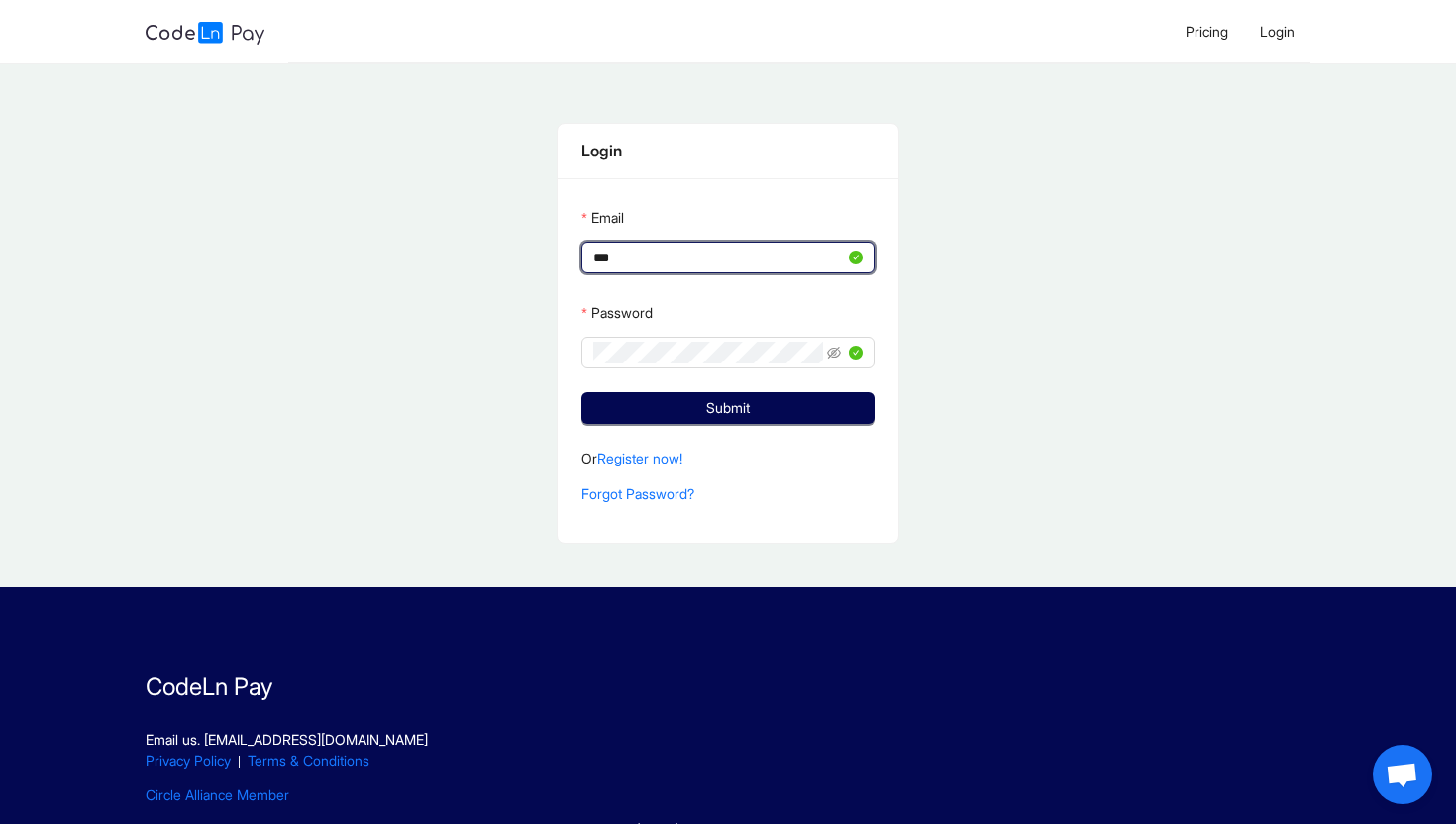 type on "**********" 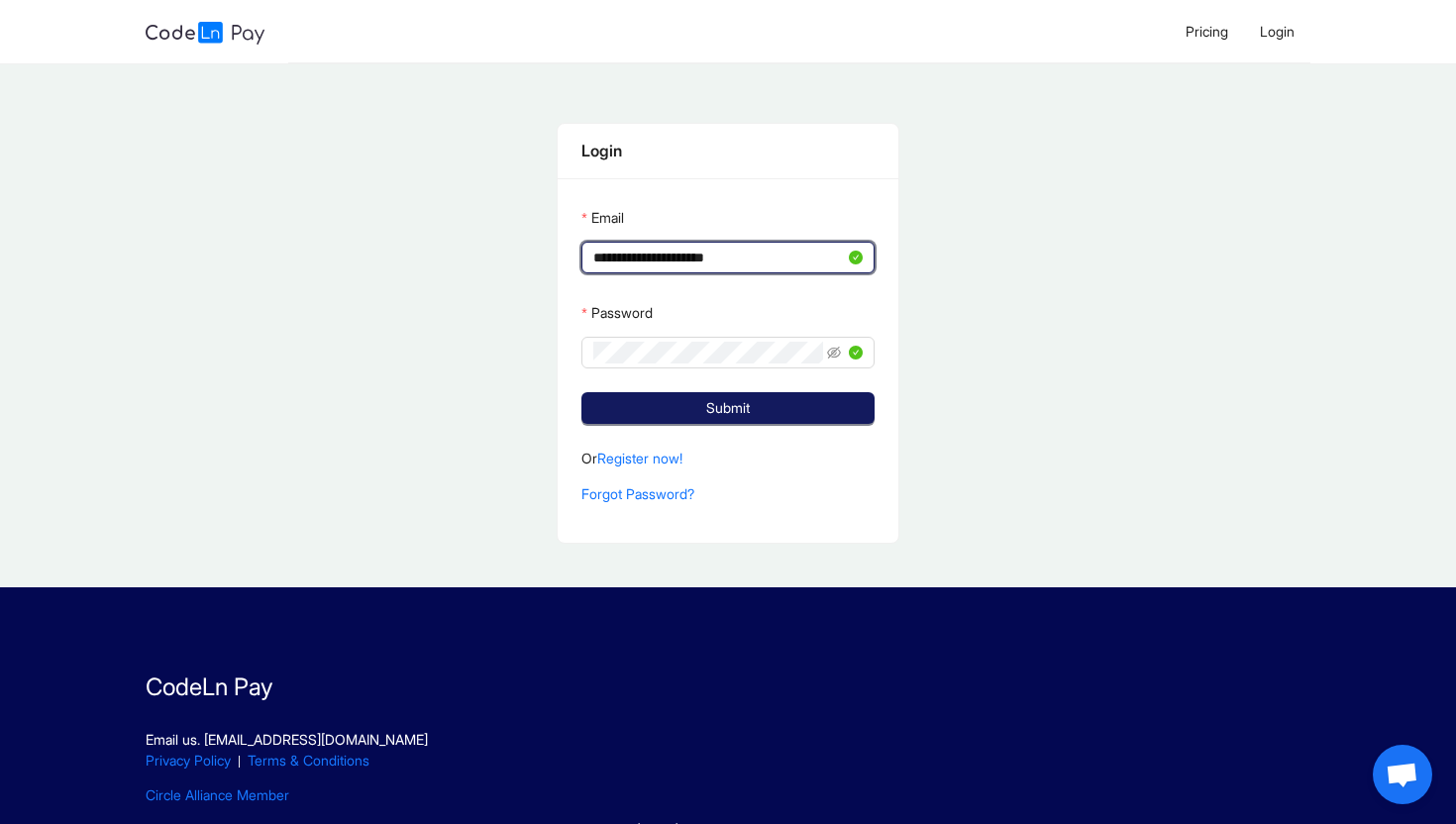 click on "Submit" 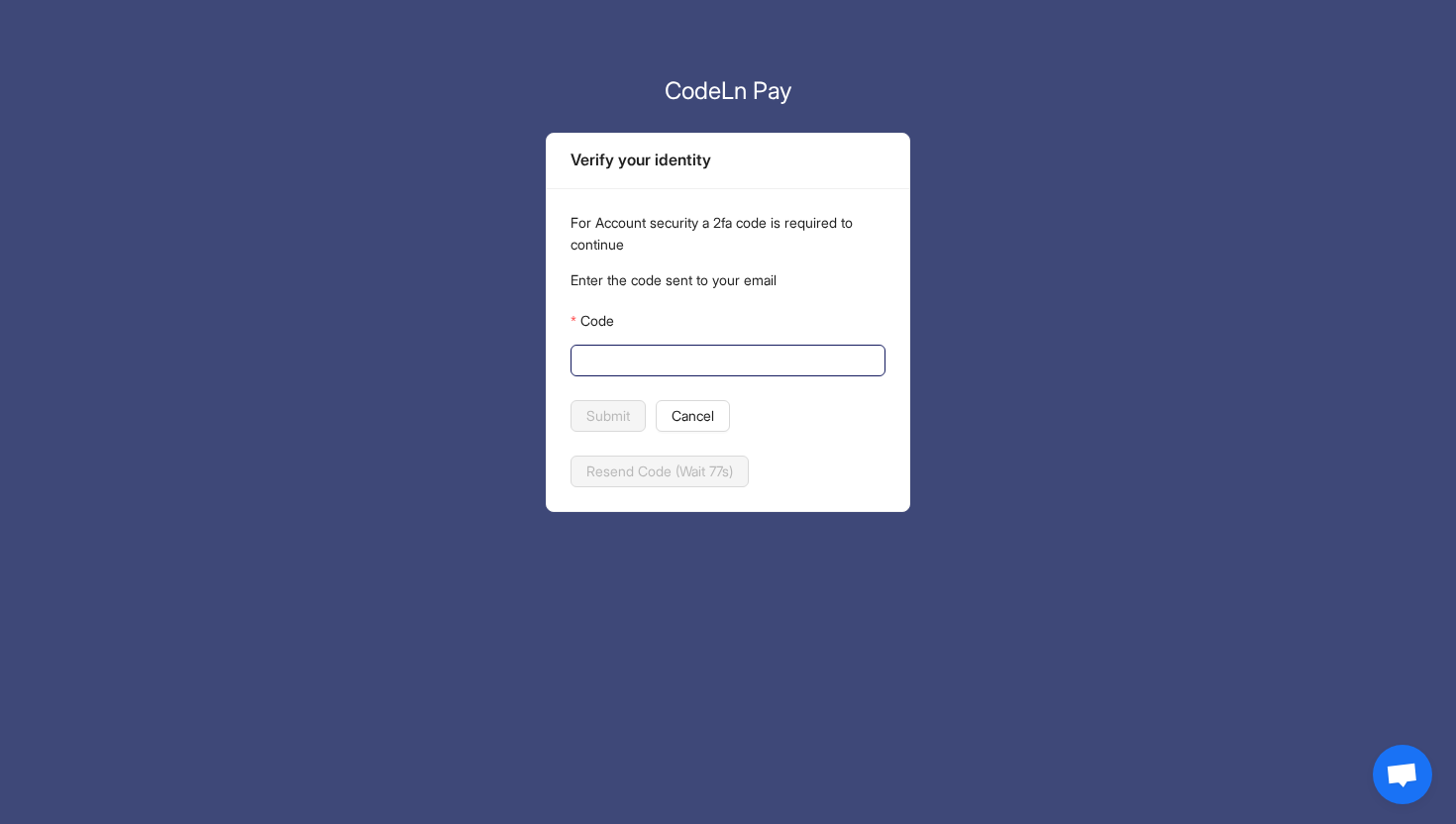 click on "Code" at bounding box center [726, 360] 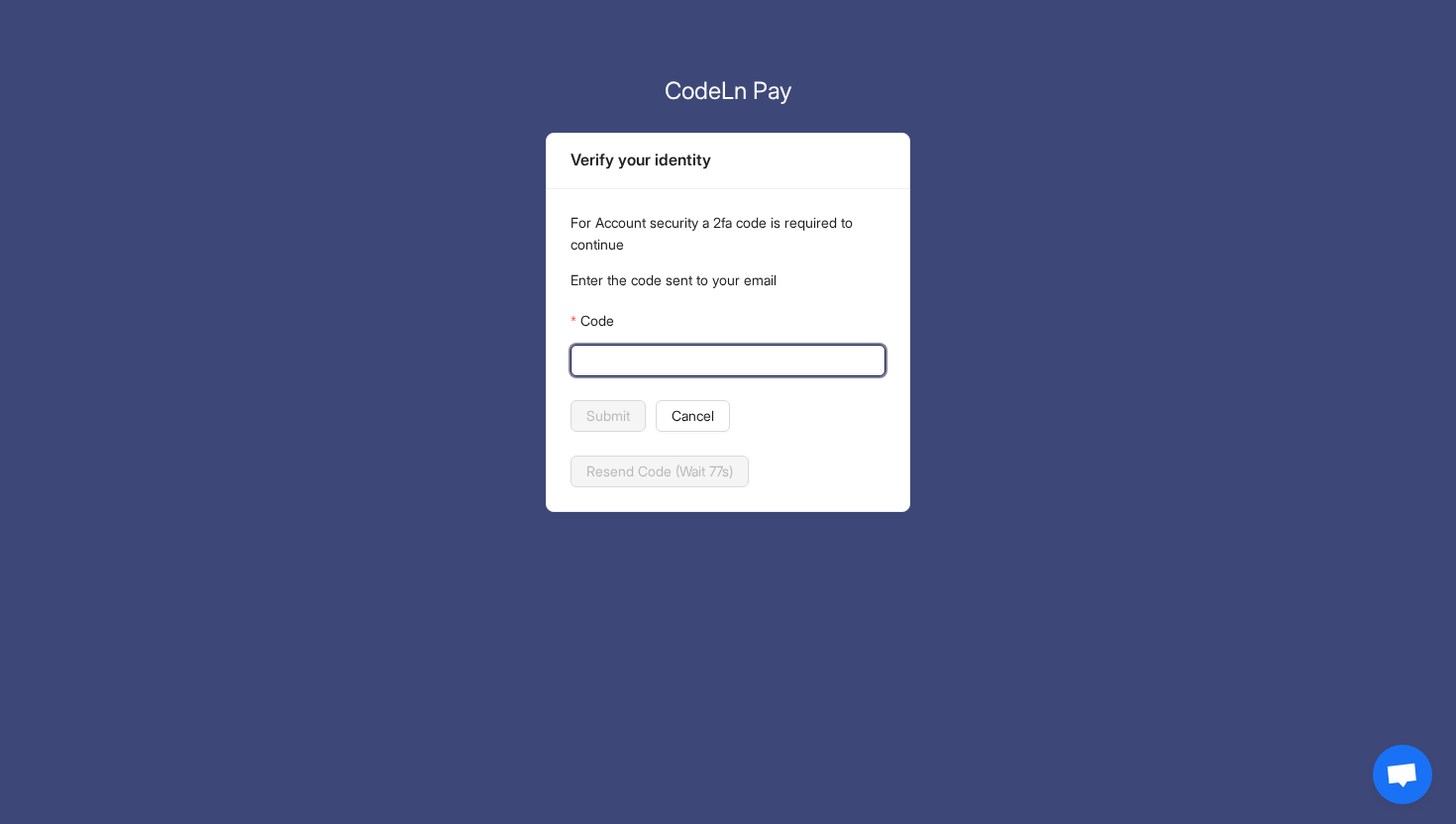 paste on "******" 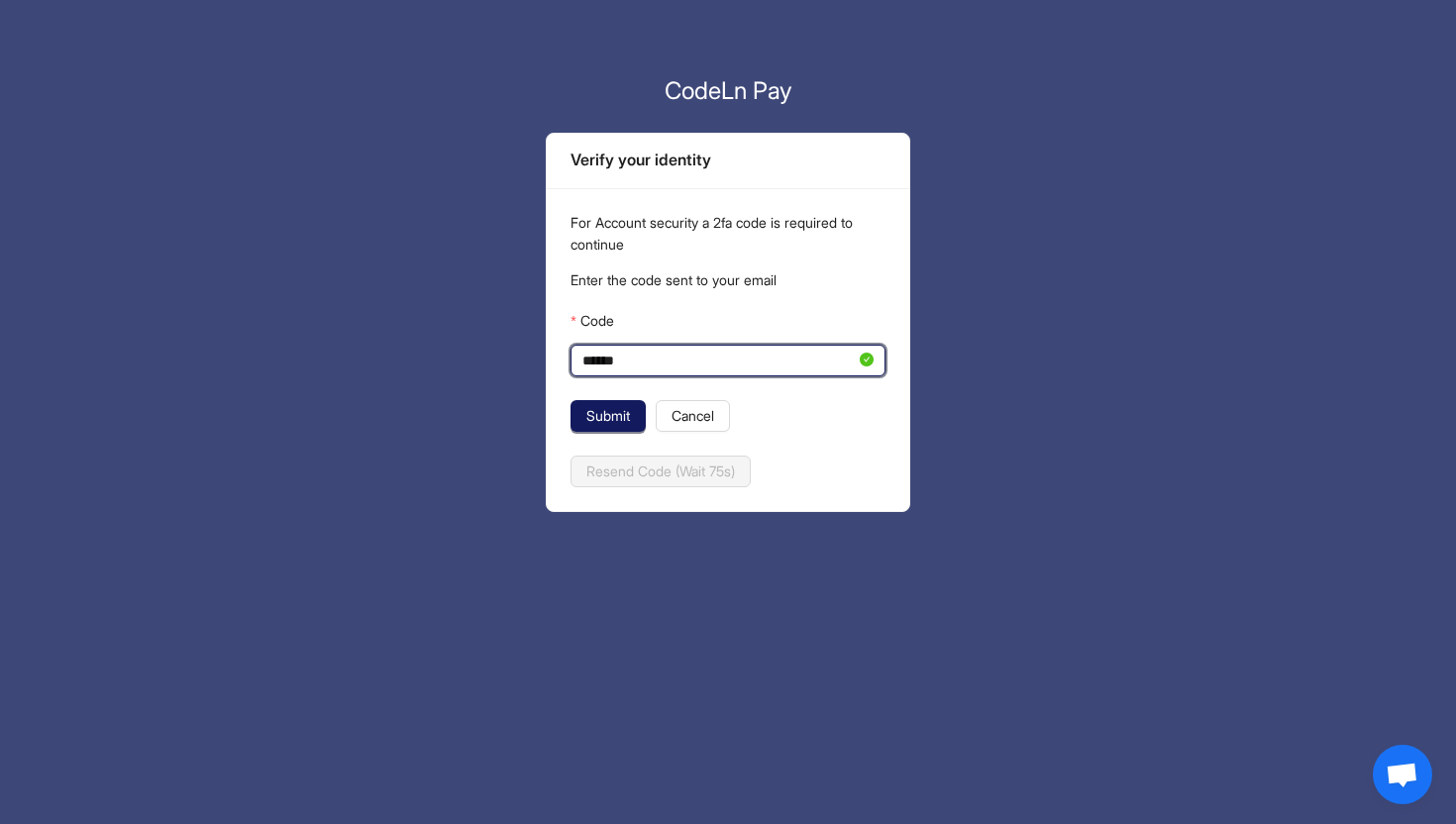 type on "******" 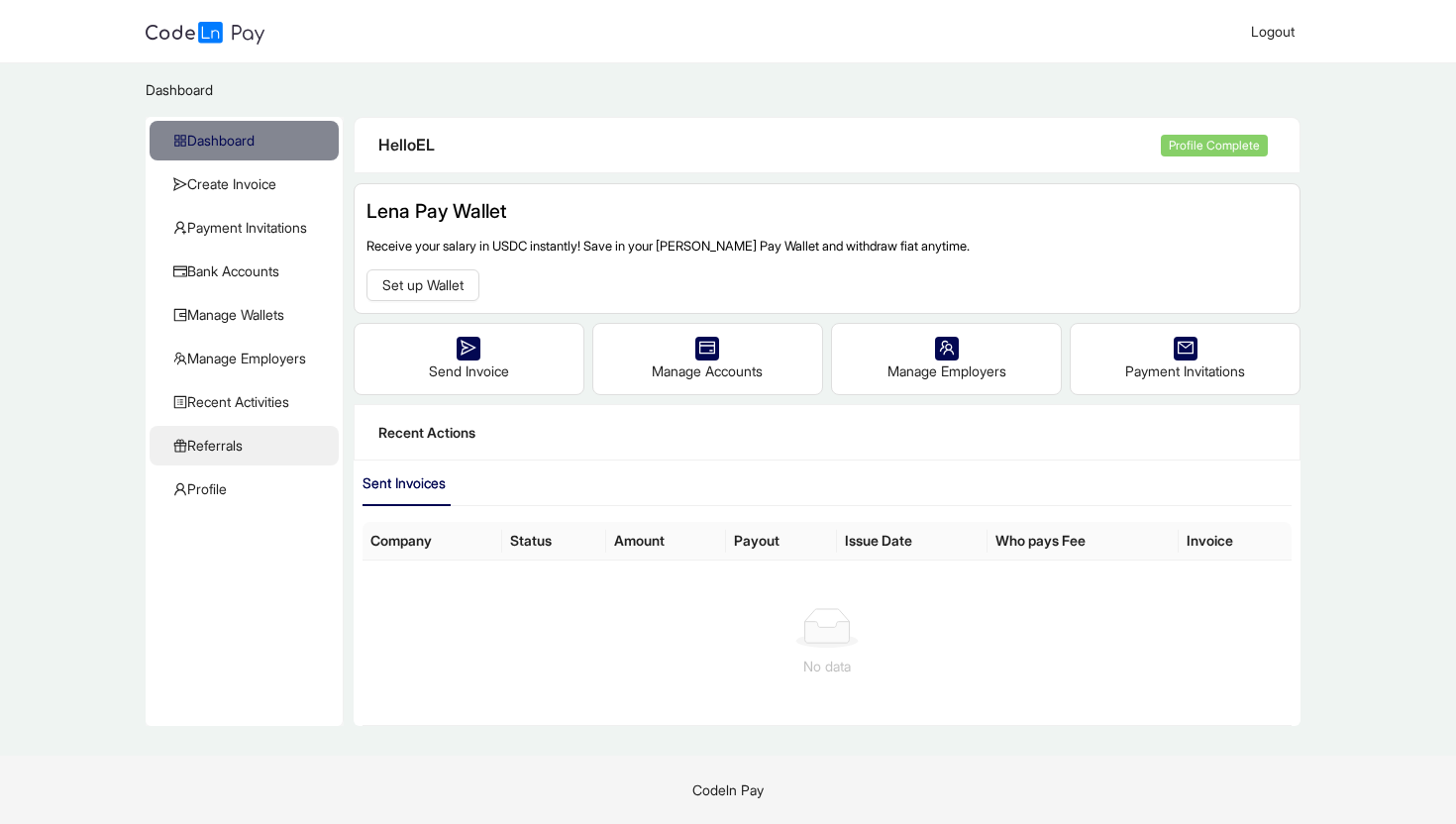 click on "Referrals" 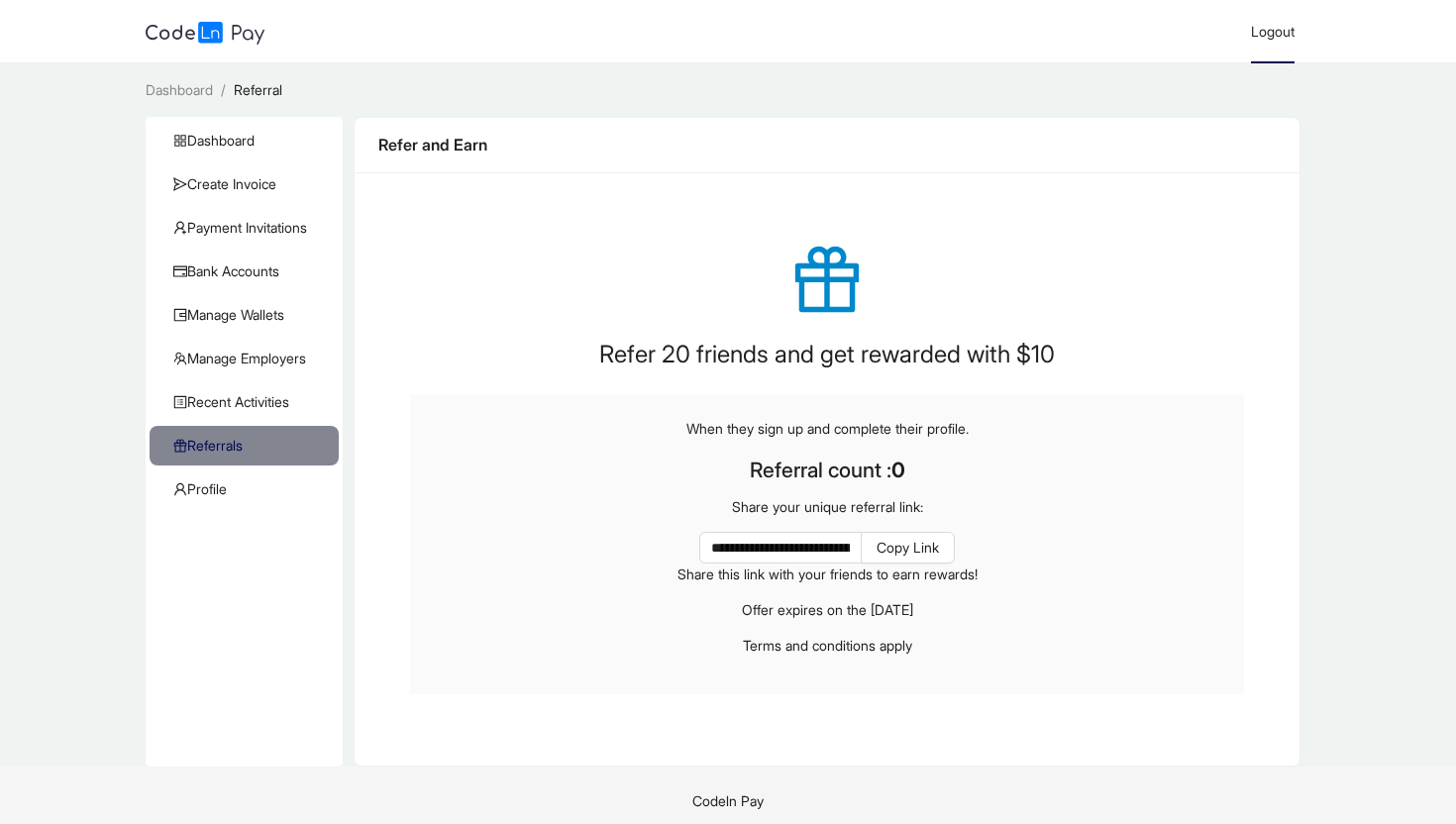 click on "Logout" 